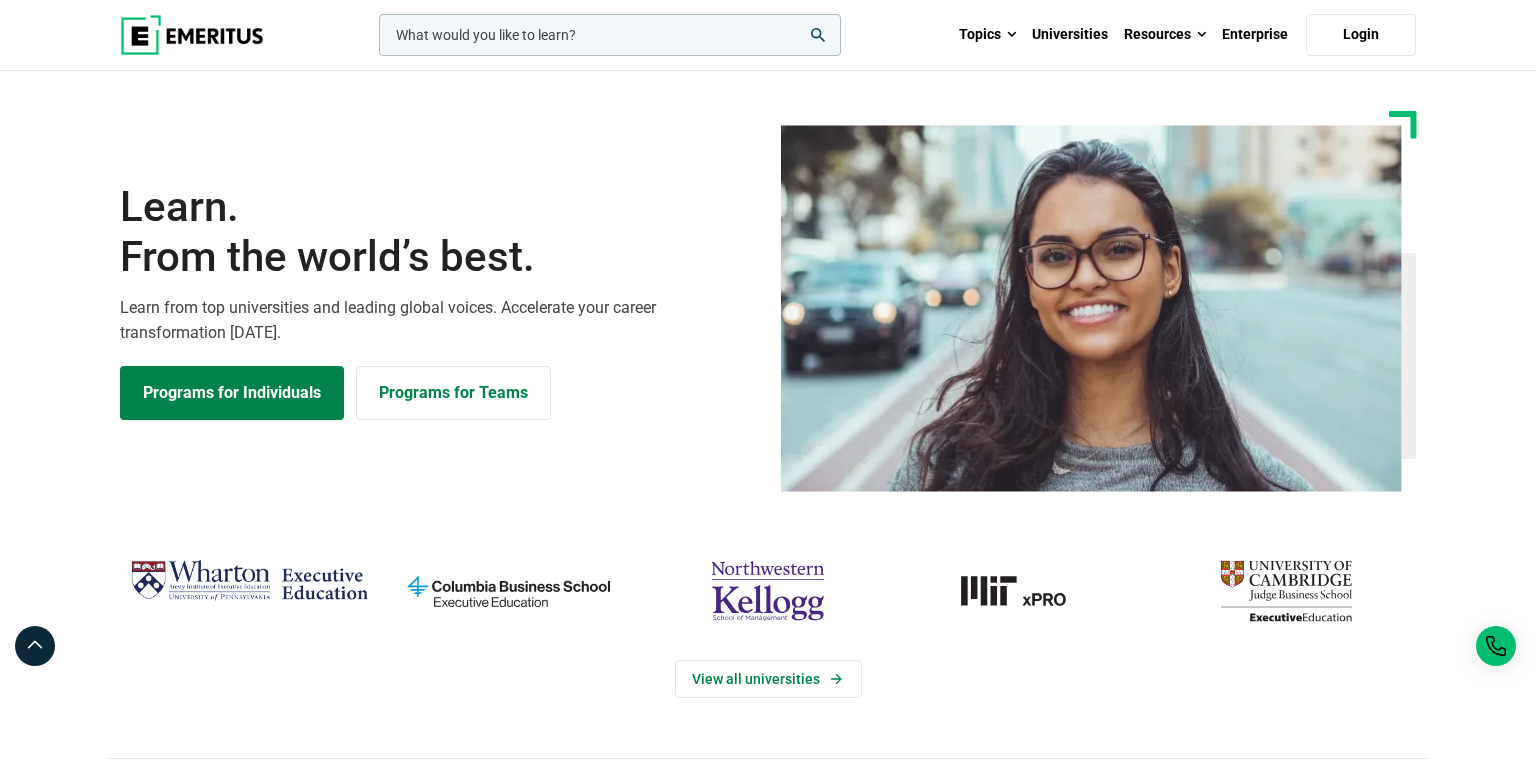 scroll, scrollTop: 0, scrollLeft: 0, axis: both 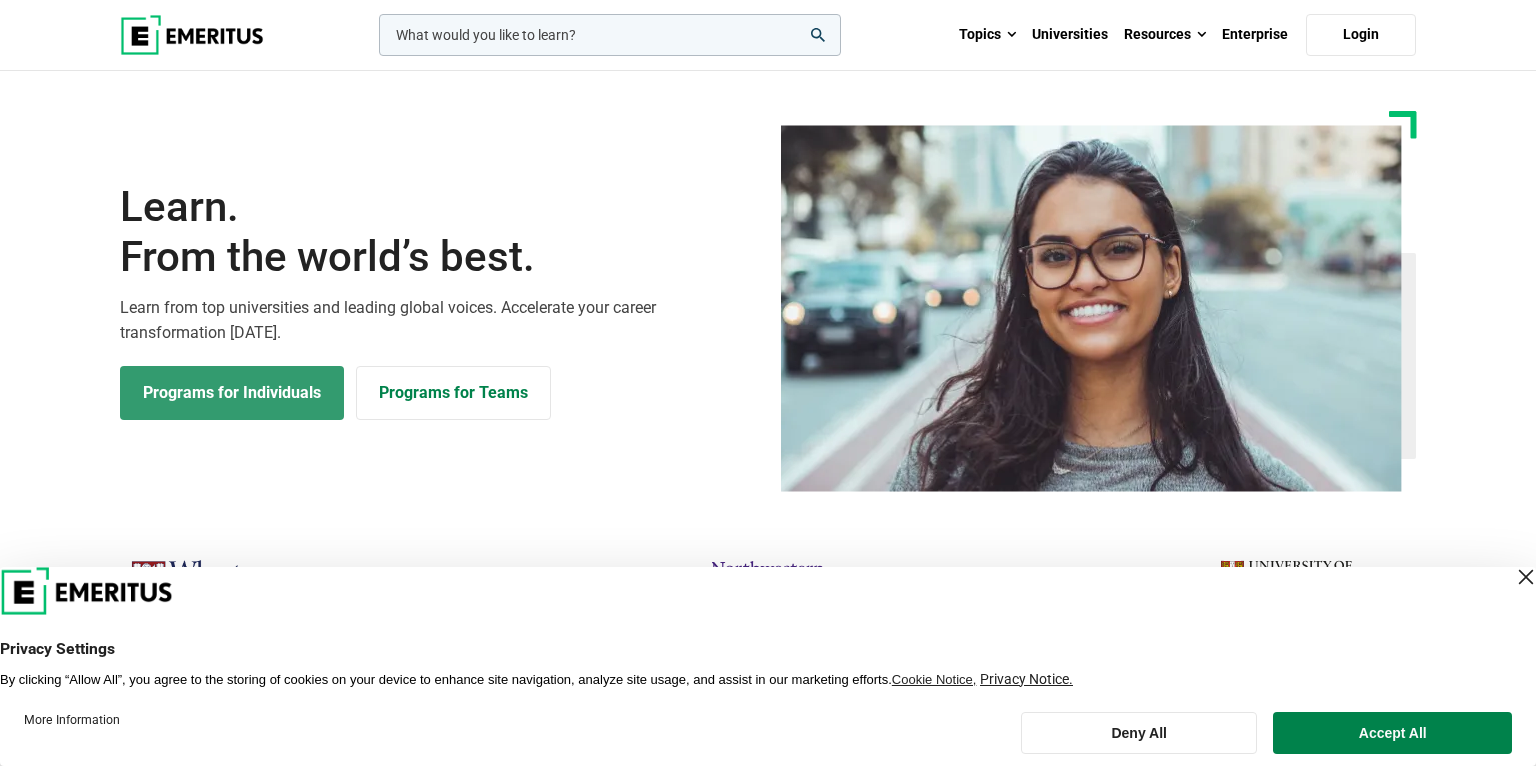 drag, startPoint x: 299, startPoint y: 400, endPoint x: 347, endPoint y: 350, distance: 69.31089 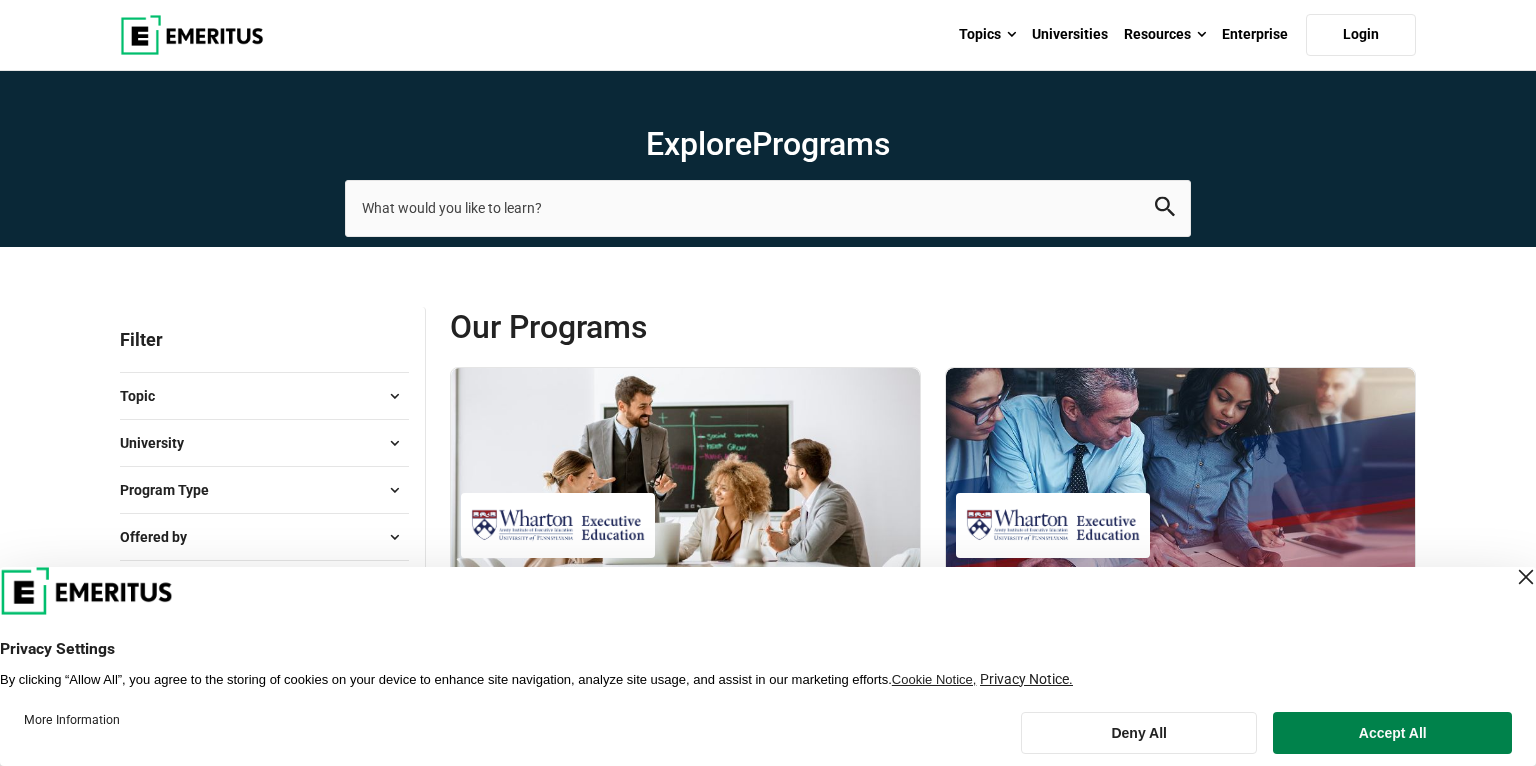 scroll, scrollTop: 0, scrollLeft: 0, axis: both 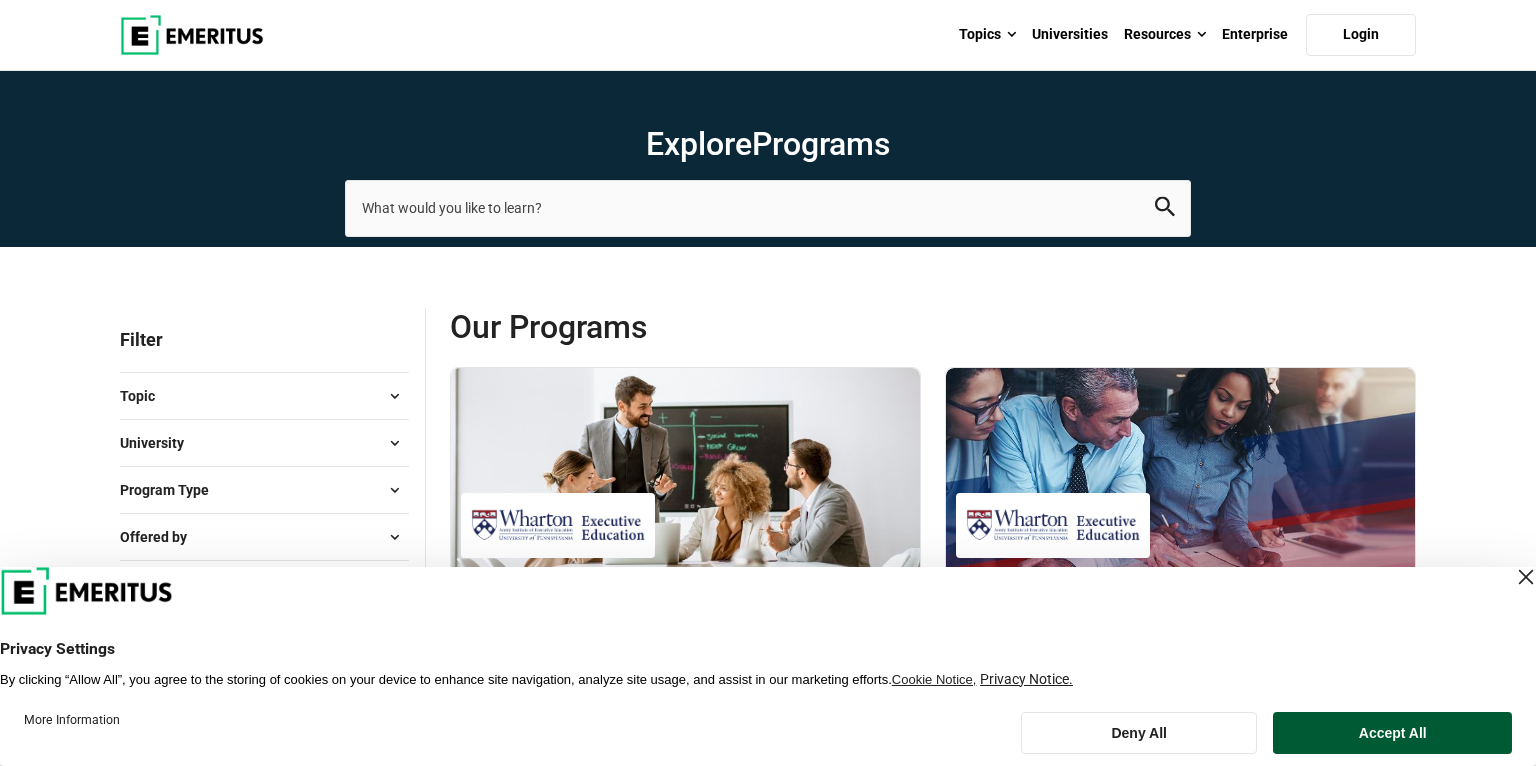 click on "Accept All" at bounding box center [1392, 733] 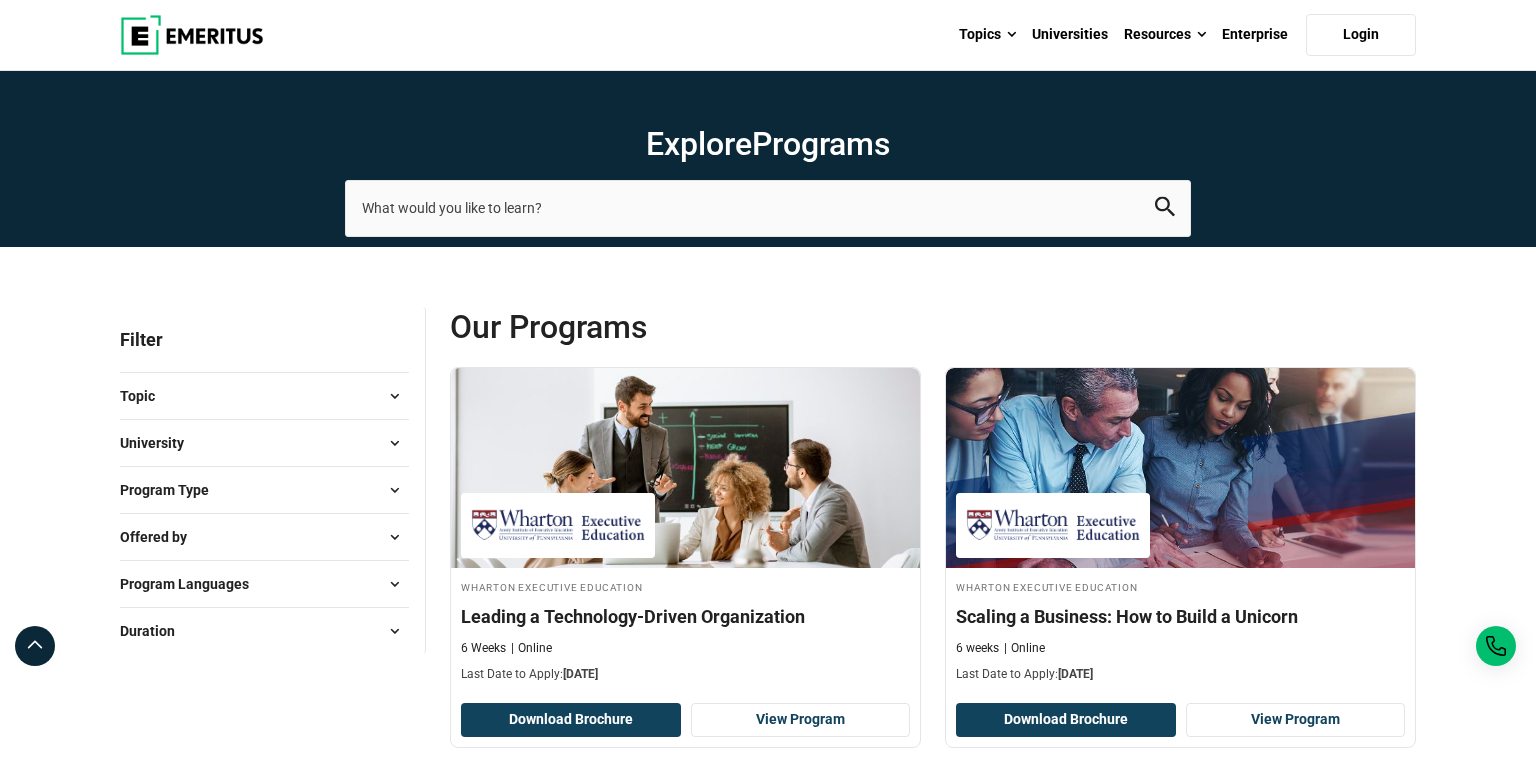click on "University" at bounding box center [264, 443] 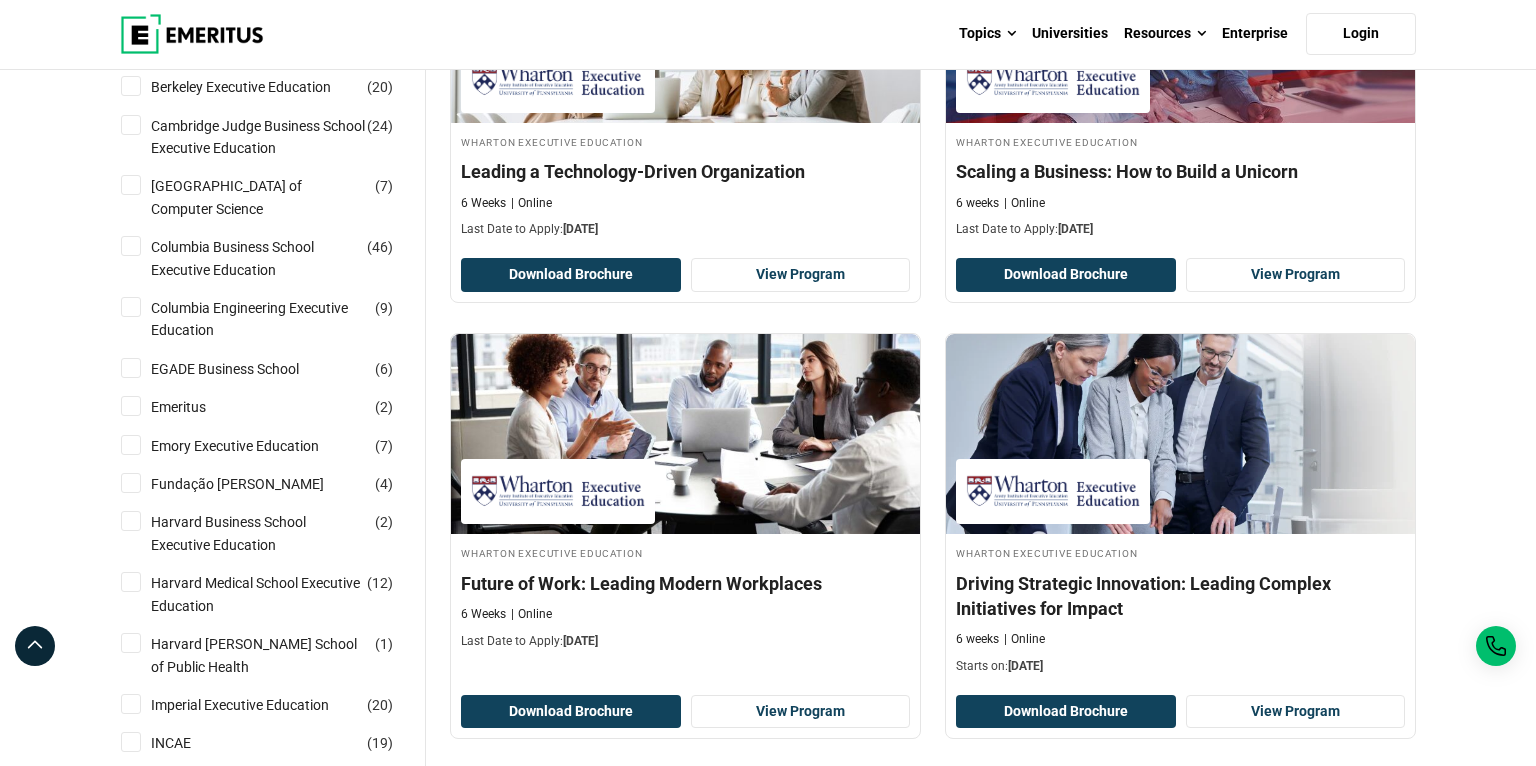 scroll, scrollTop: 0, scrollLeft: 0, axis: both 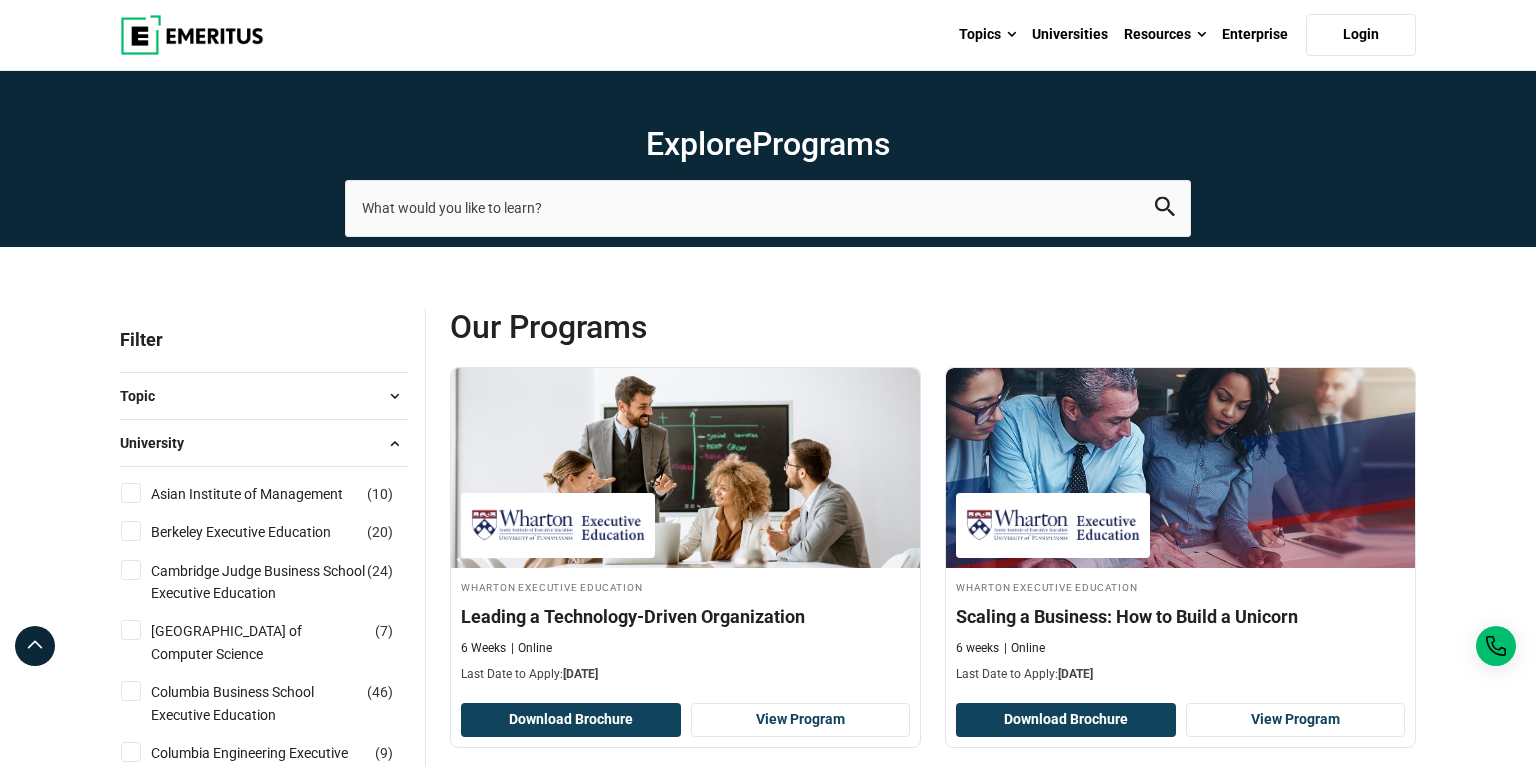 click on "Topic" at bounding box center (264, 396) 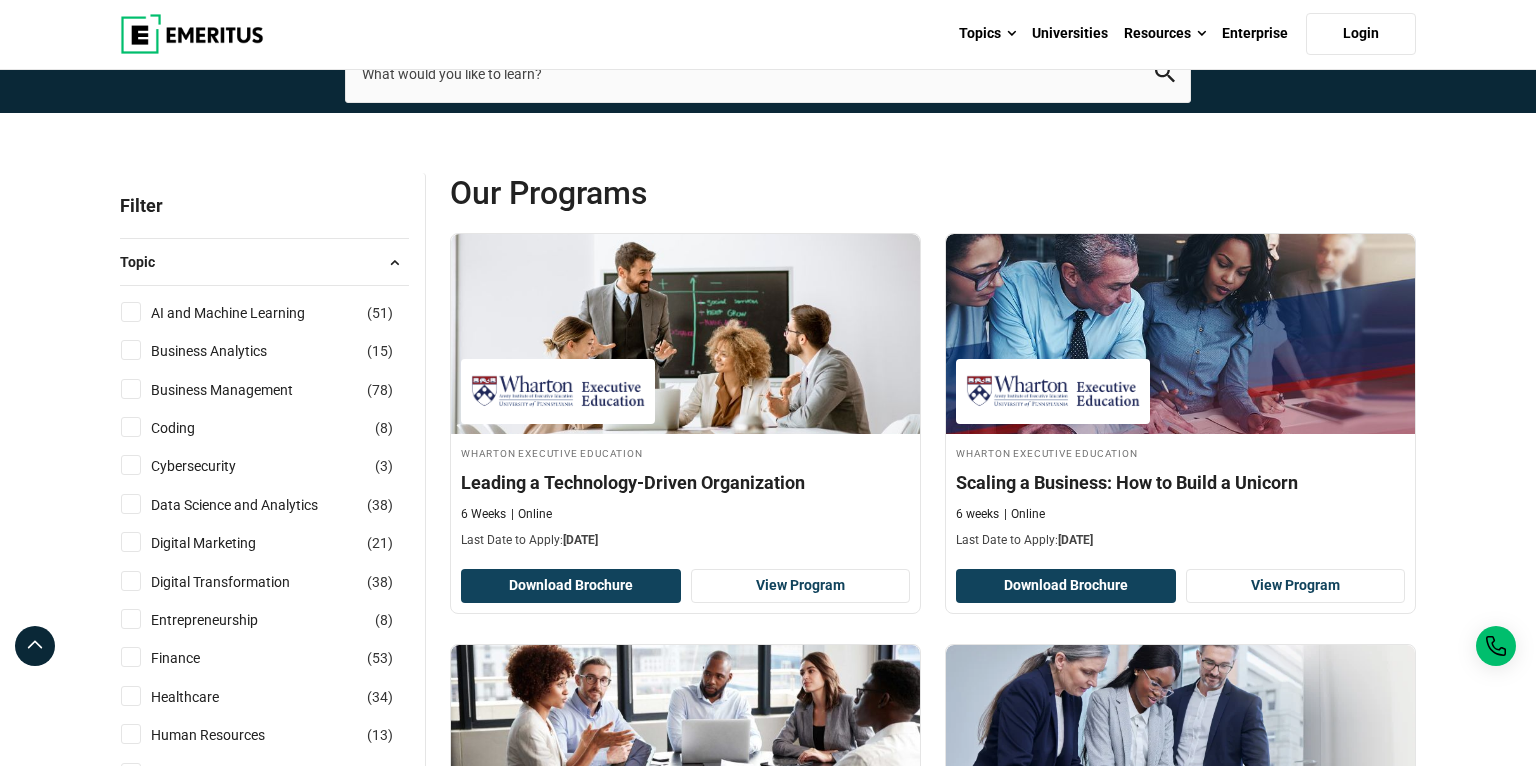 scroll, scrollTop: 136, scrollLeft: 0, axis: vertical 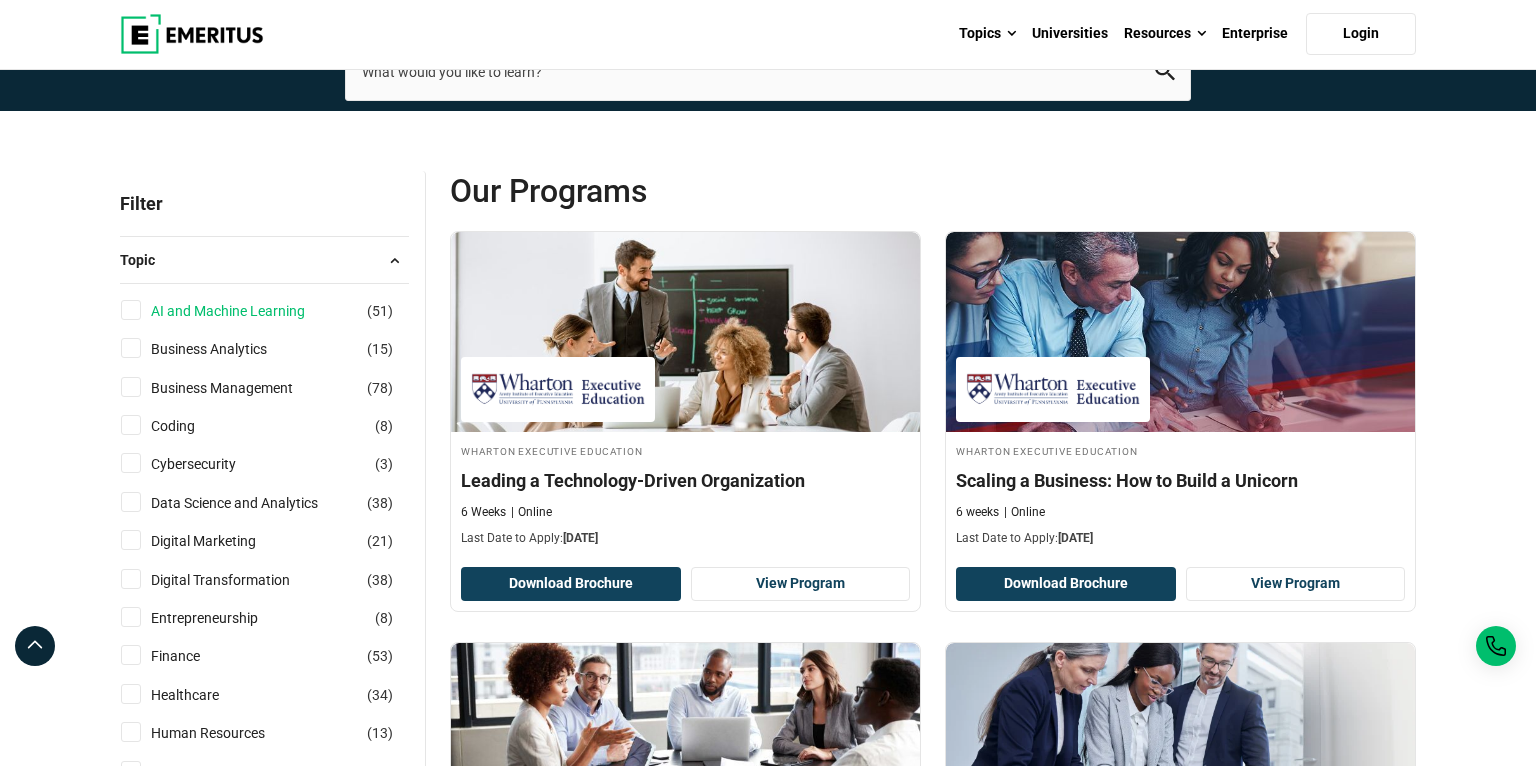 click on "AI and Machine Learning" at bounding box center (248, 311) 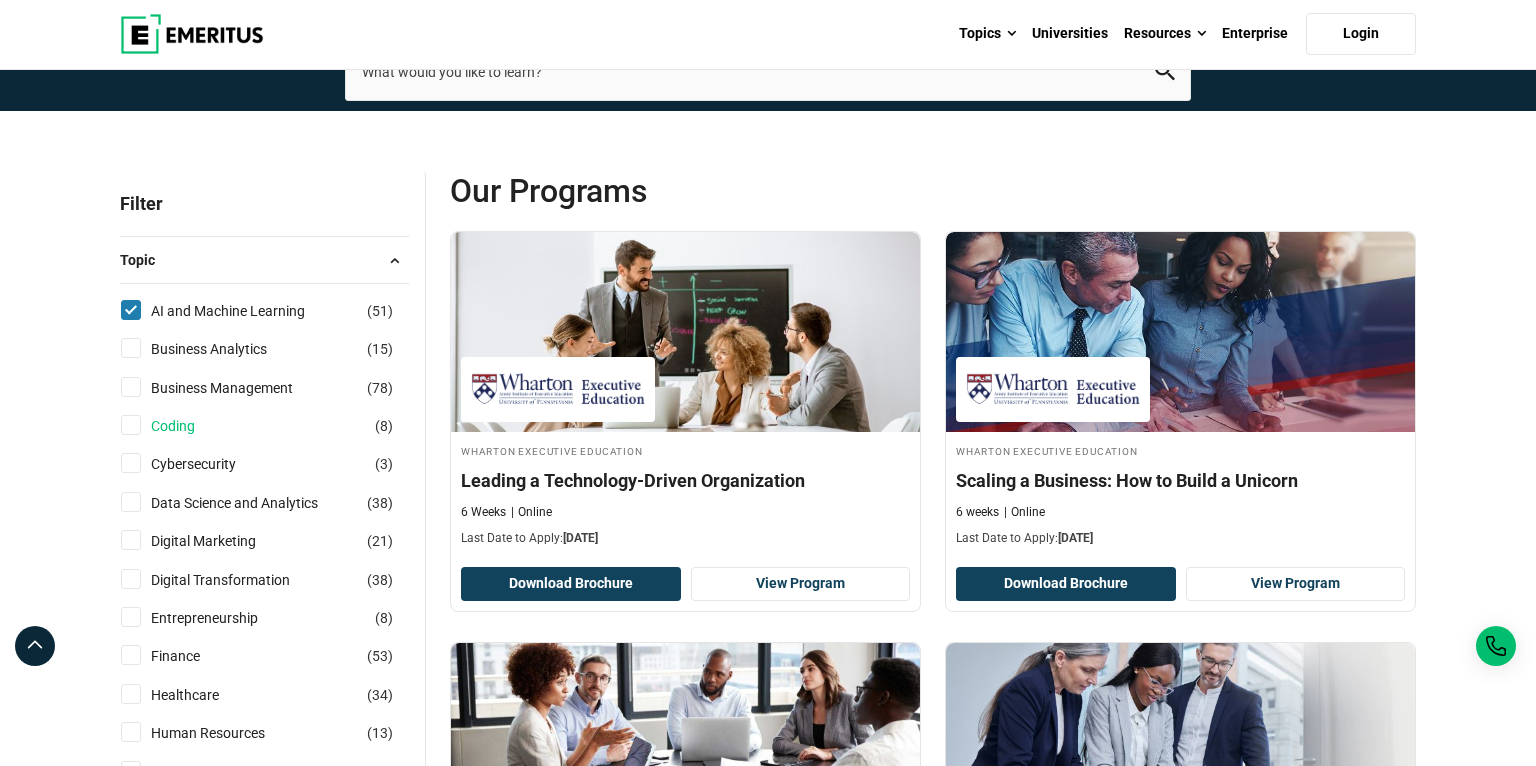click on "Coding" at bounding box center [193, 426] 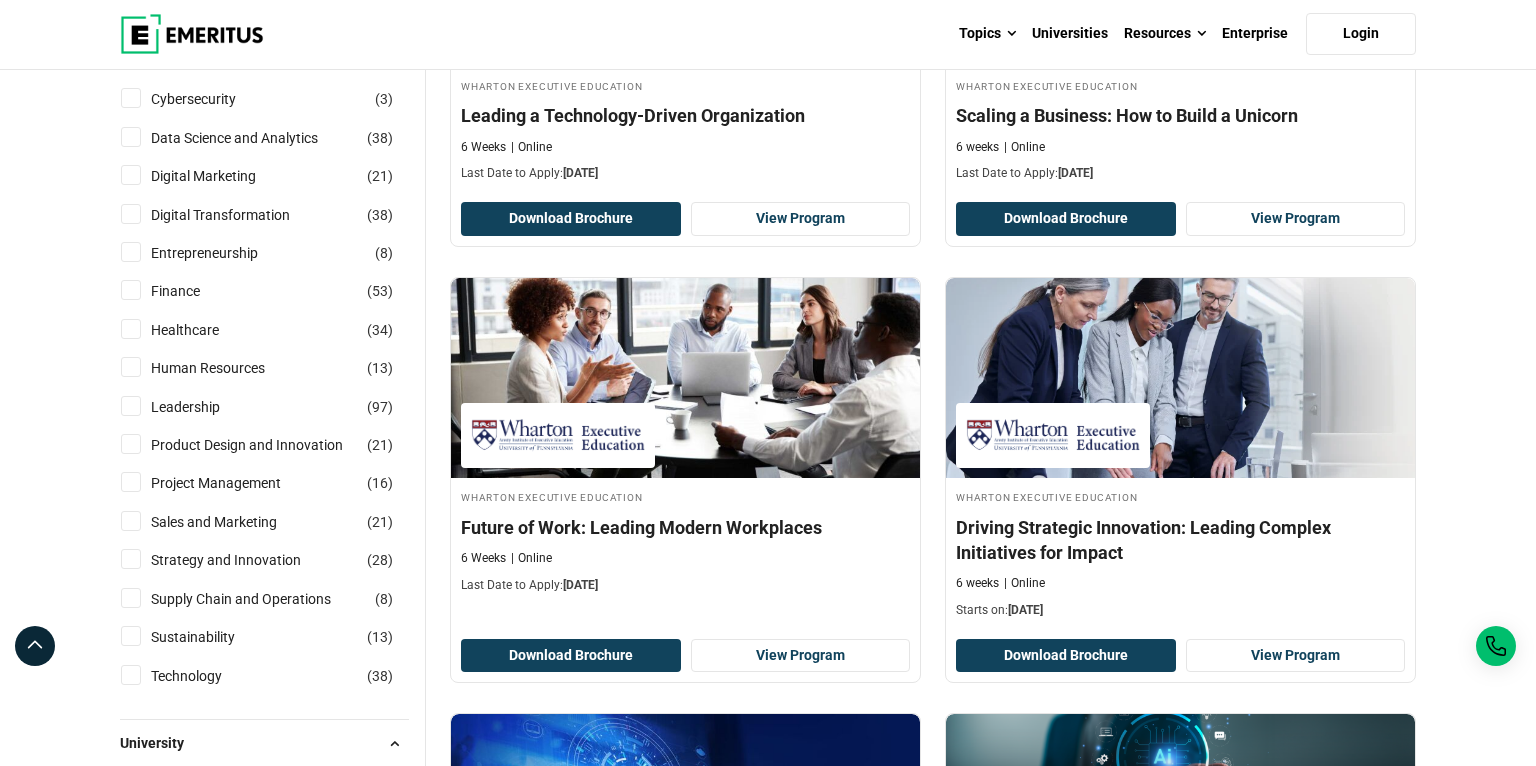 scroll, scrollTop: 511, scrollLeft: 0, axis: vertical 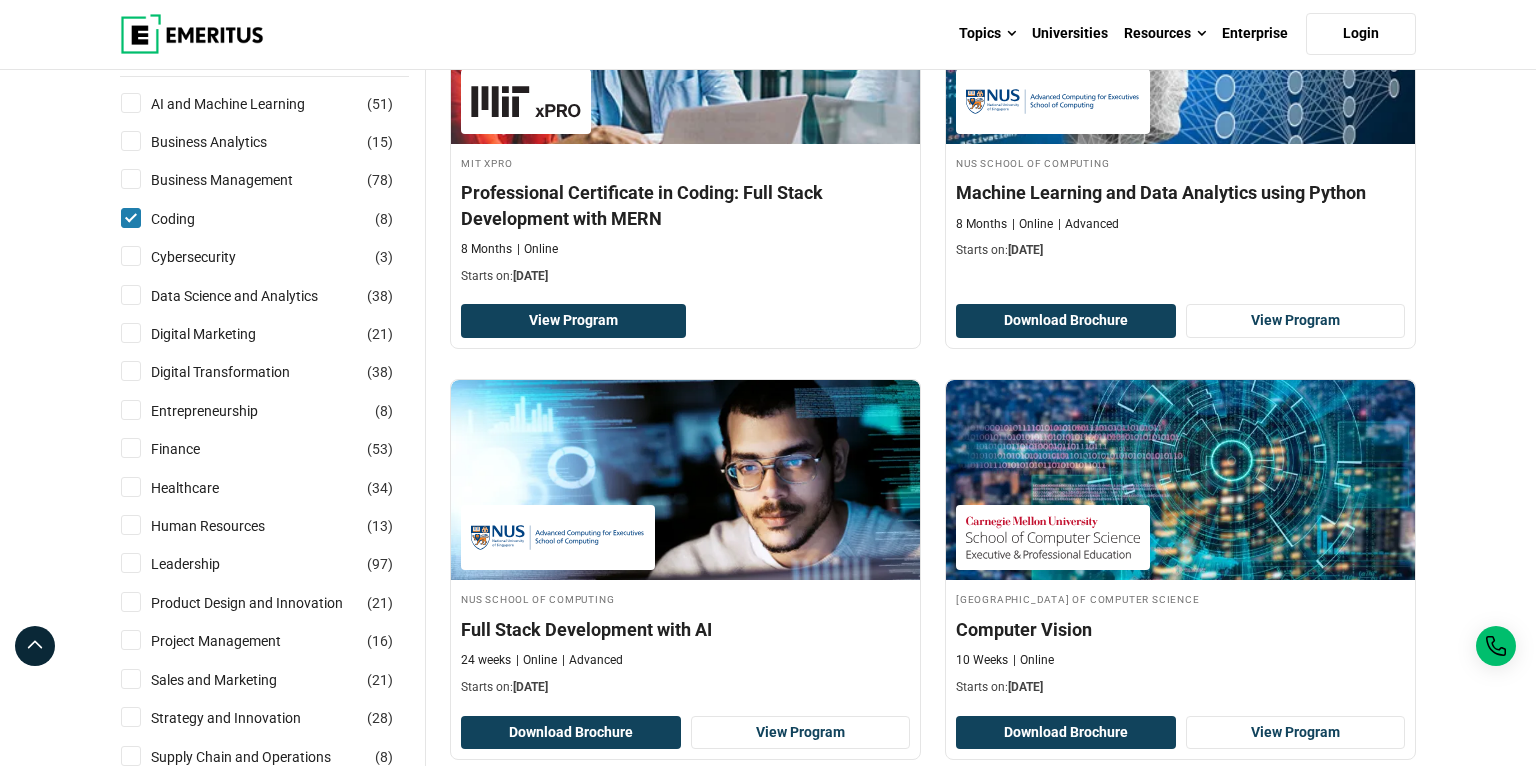 click on "Coding   ( 8 )" at bounding box center (131, 218) 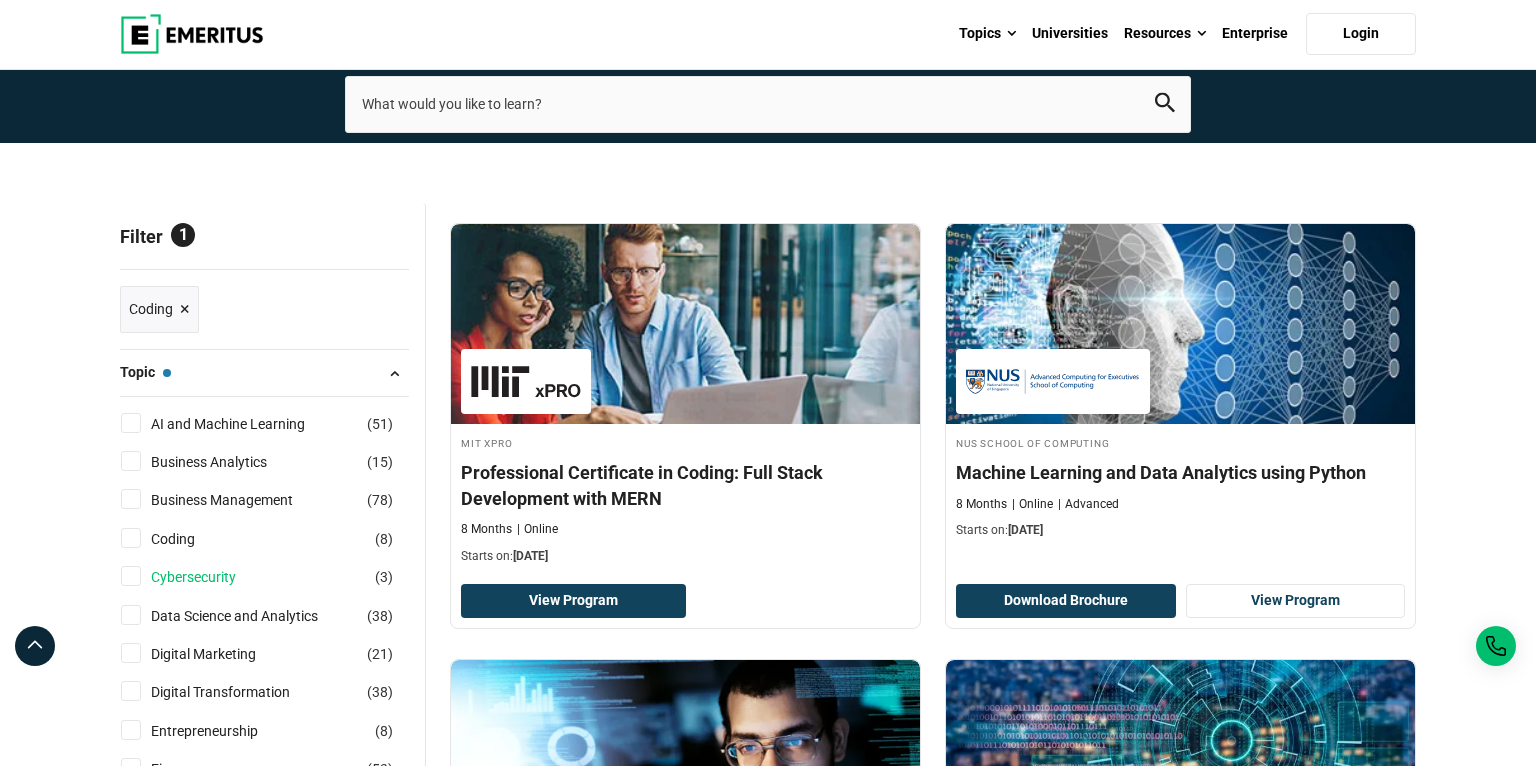 scroll, scrollTop: 0, scrollLeft: 0, axis: both 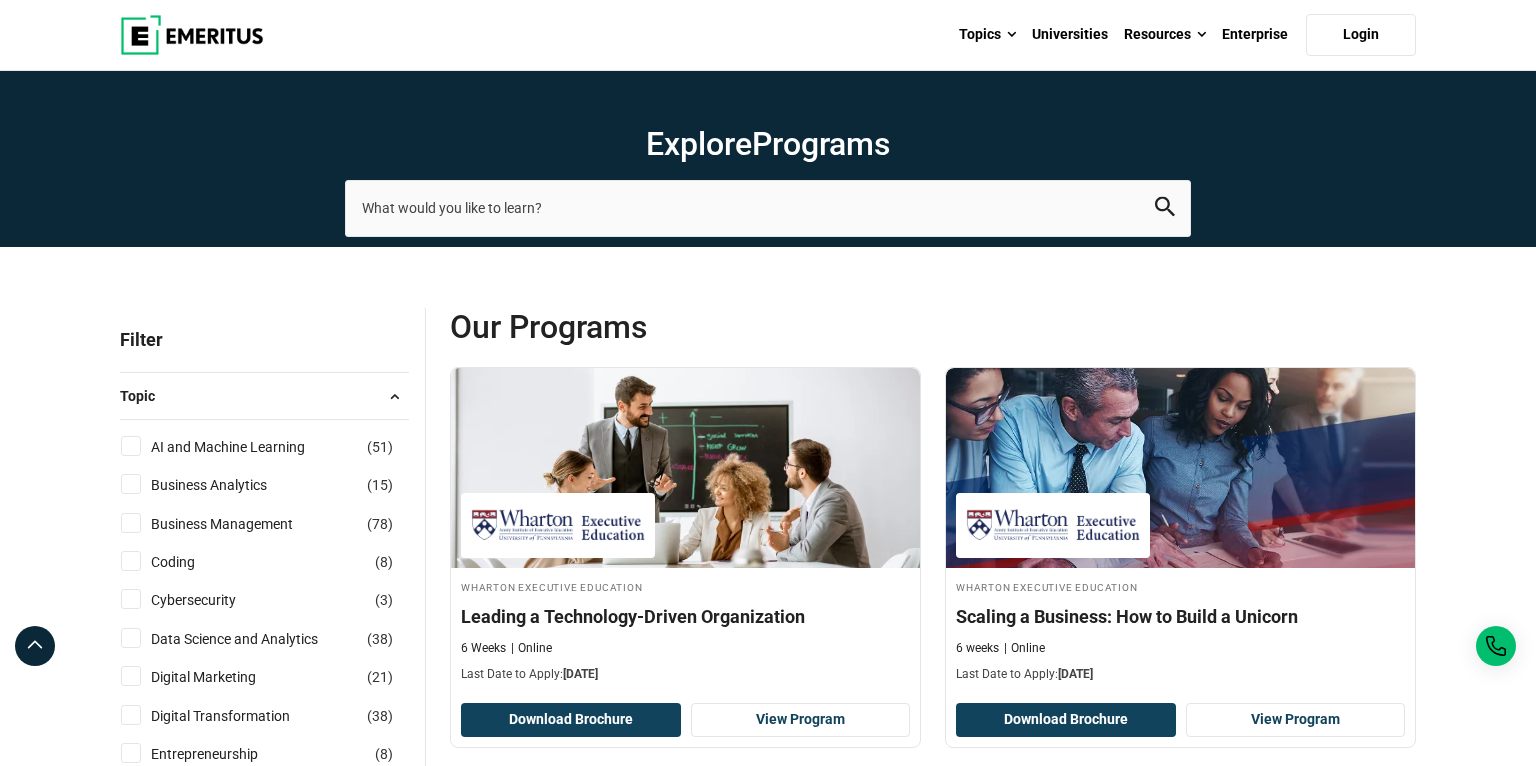 click on "AI and Machine Learning   ( 51 )" at bounding box center [131, 446] 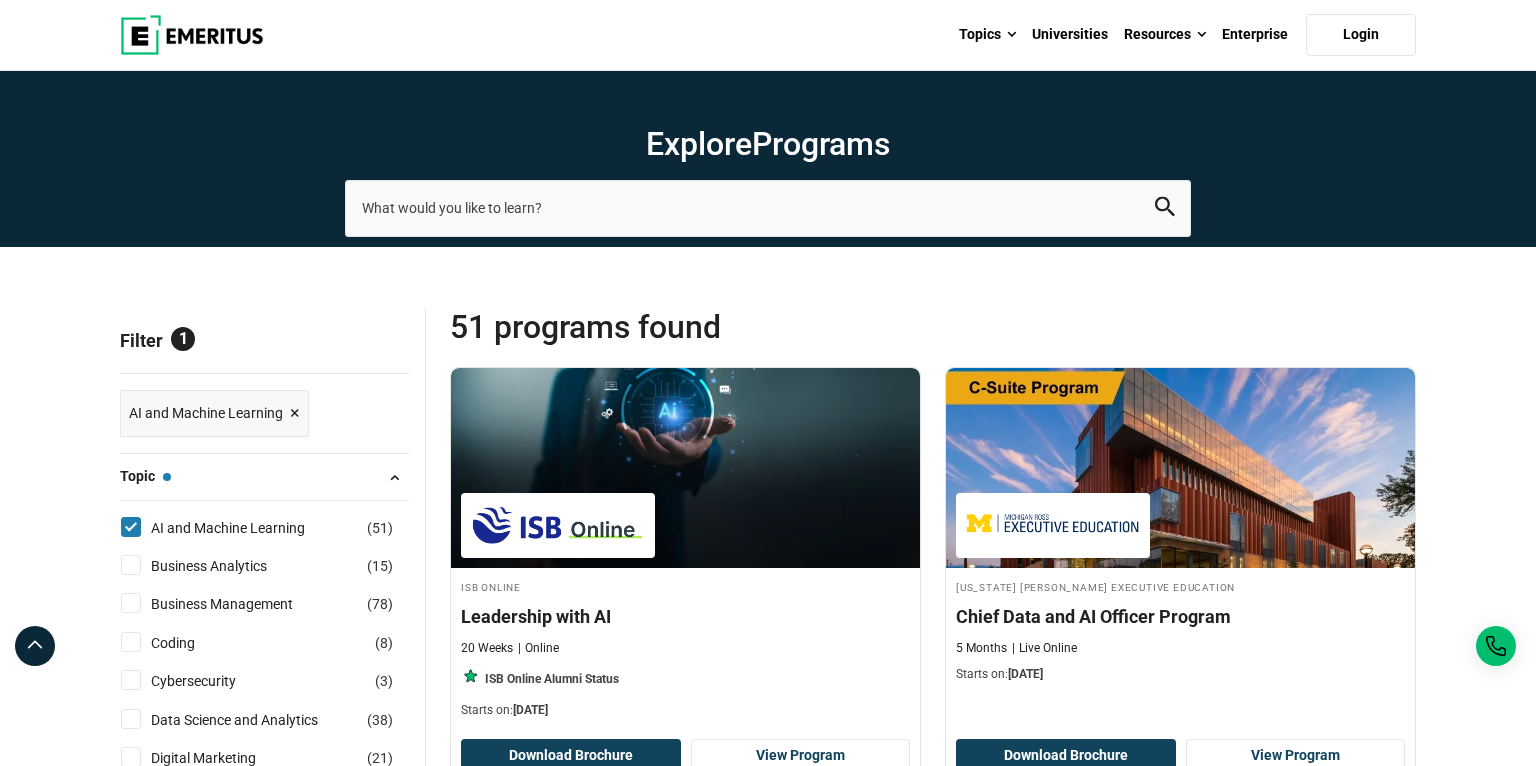 scroll, scrollTop: 0, scrollLeft: 0, axis: both 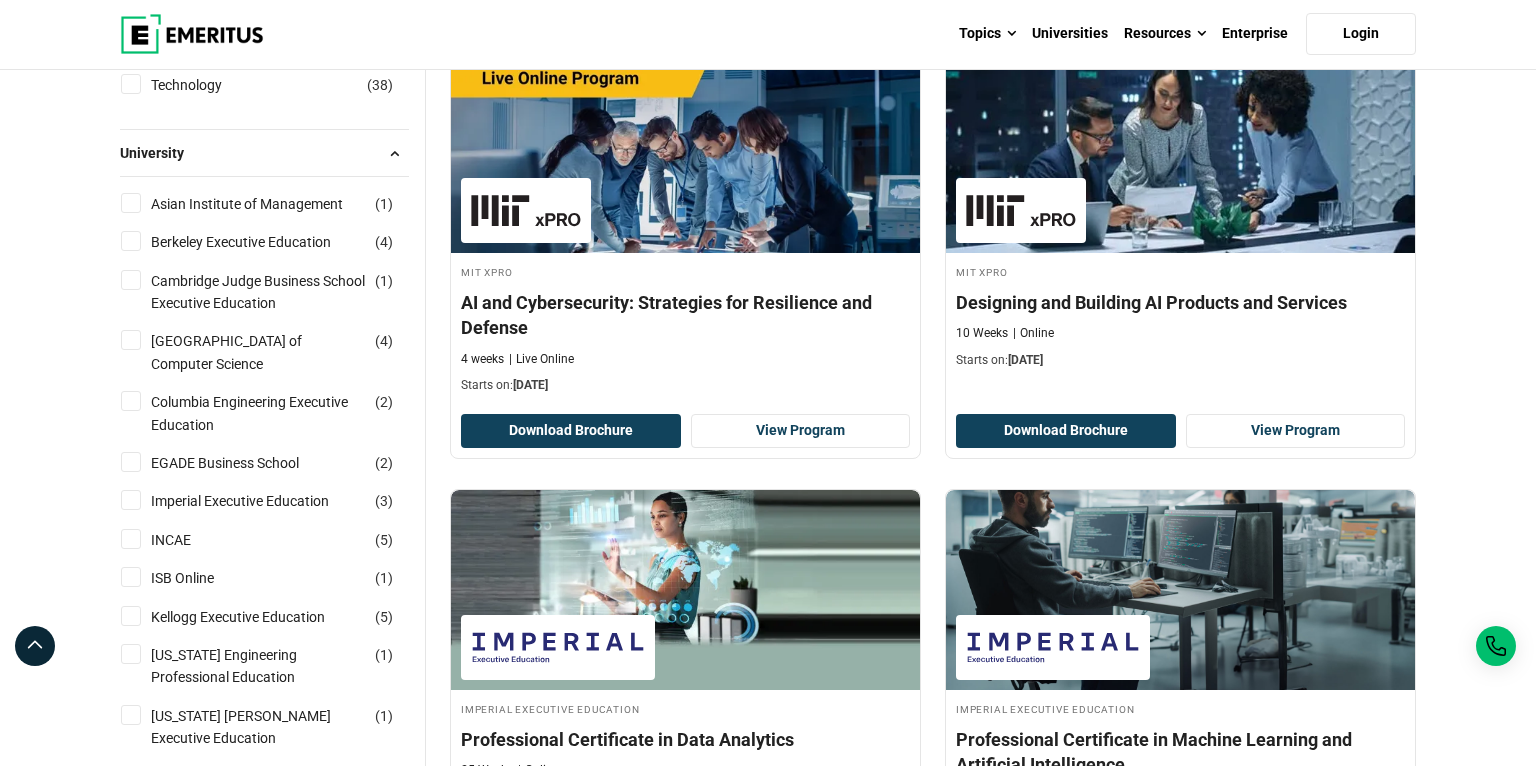 click on "Carnegie Mellon University School of Computer Science   ( 4 )" at bounding box center (131, 340) 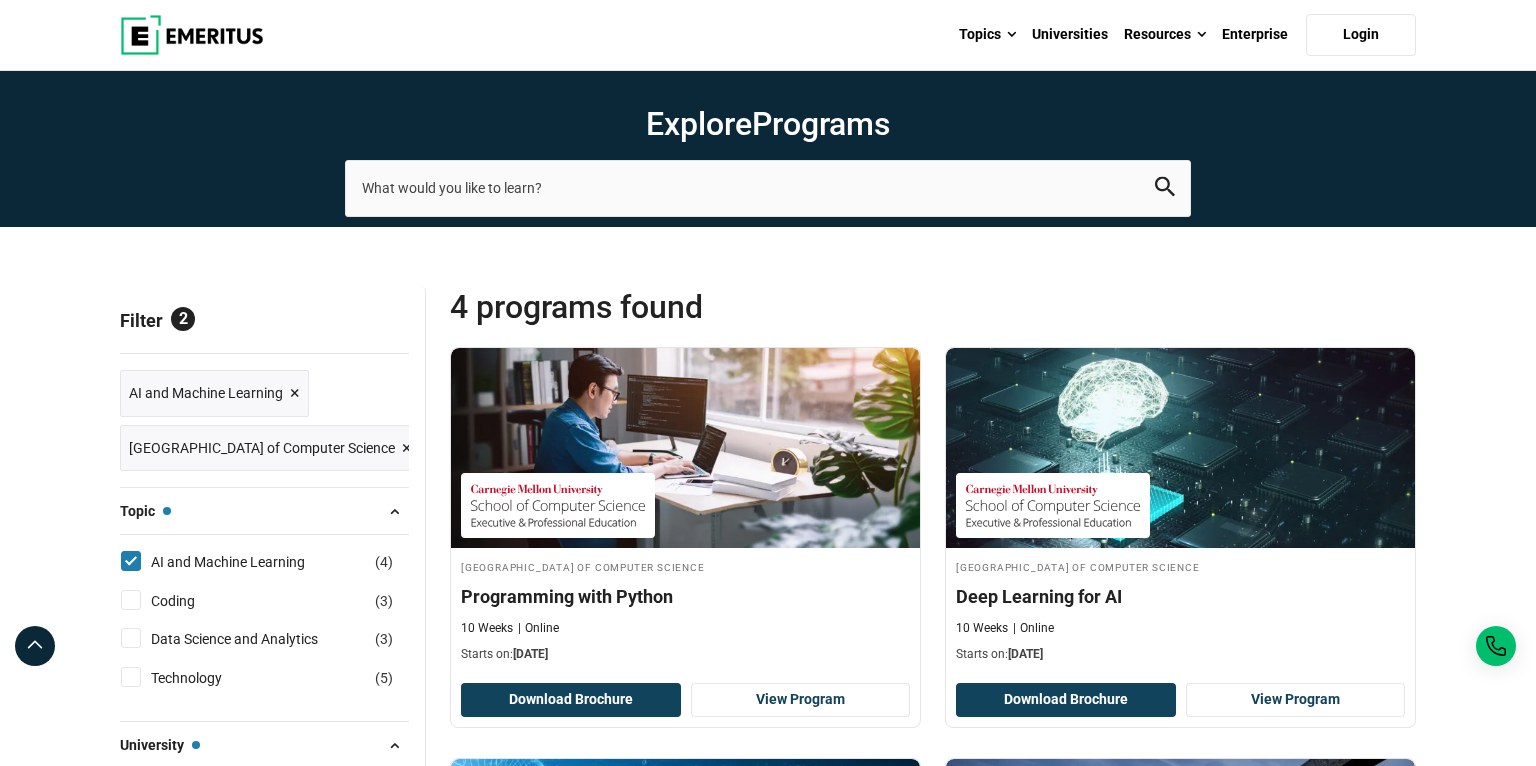 scroll, scrollTop: 0, scrollLeft: 0, axis: both 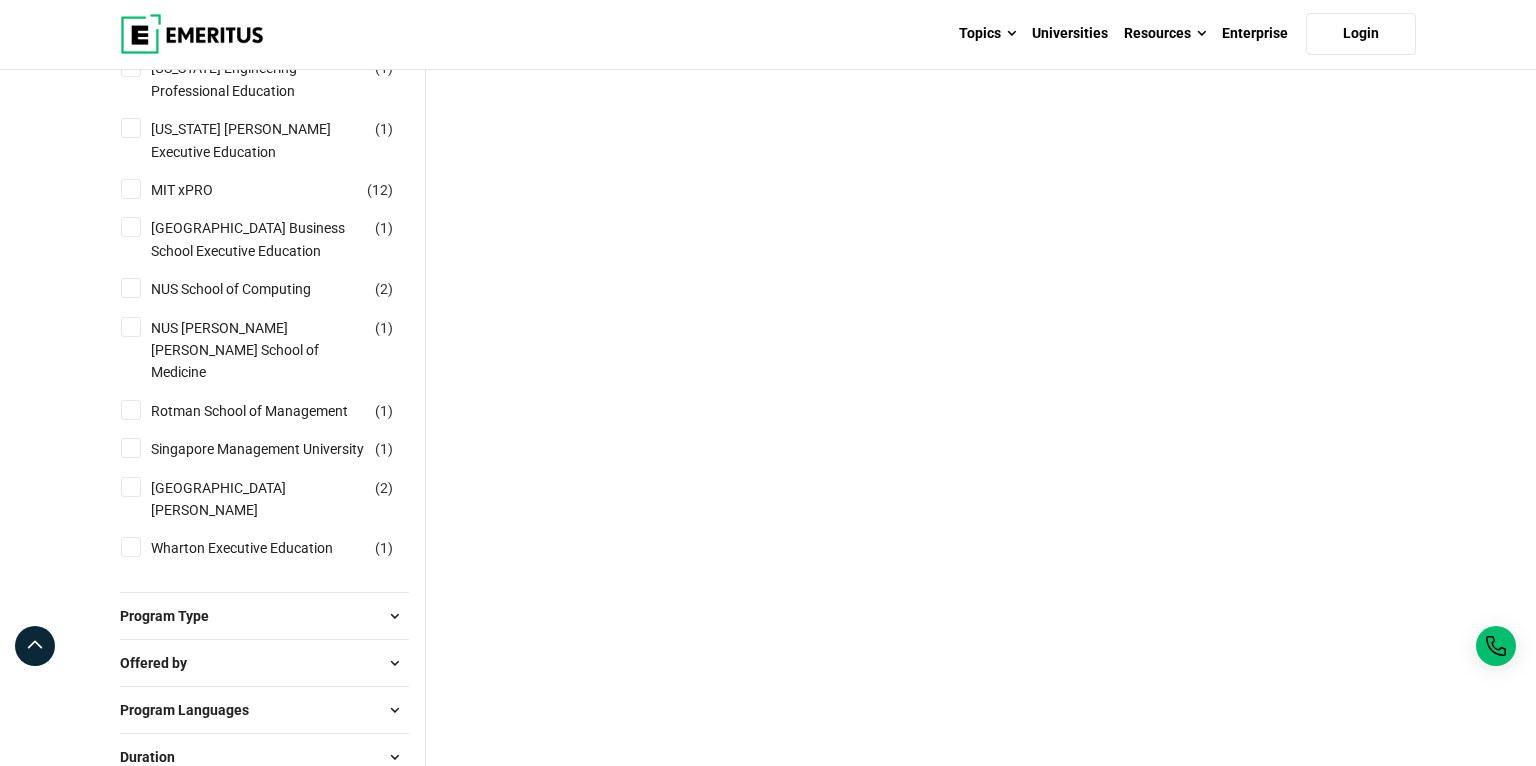 click on "NUS School of Computing   ( 2 )" at bounding box center [131, 288] 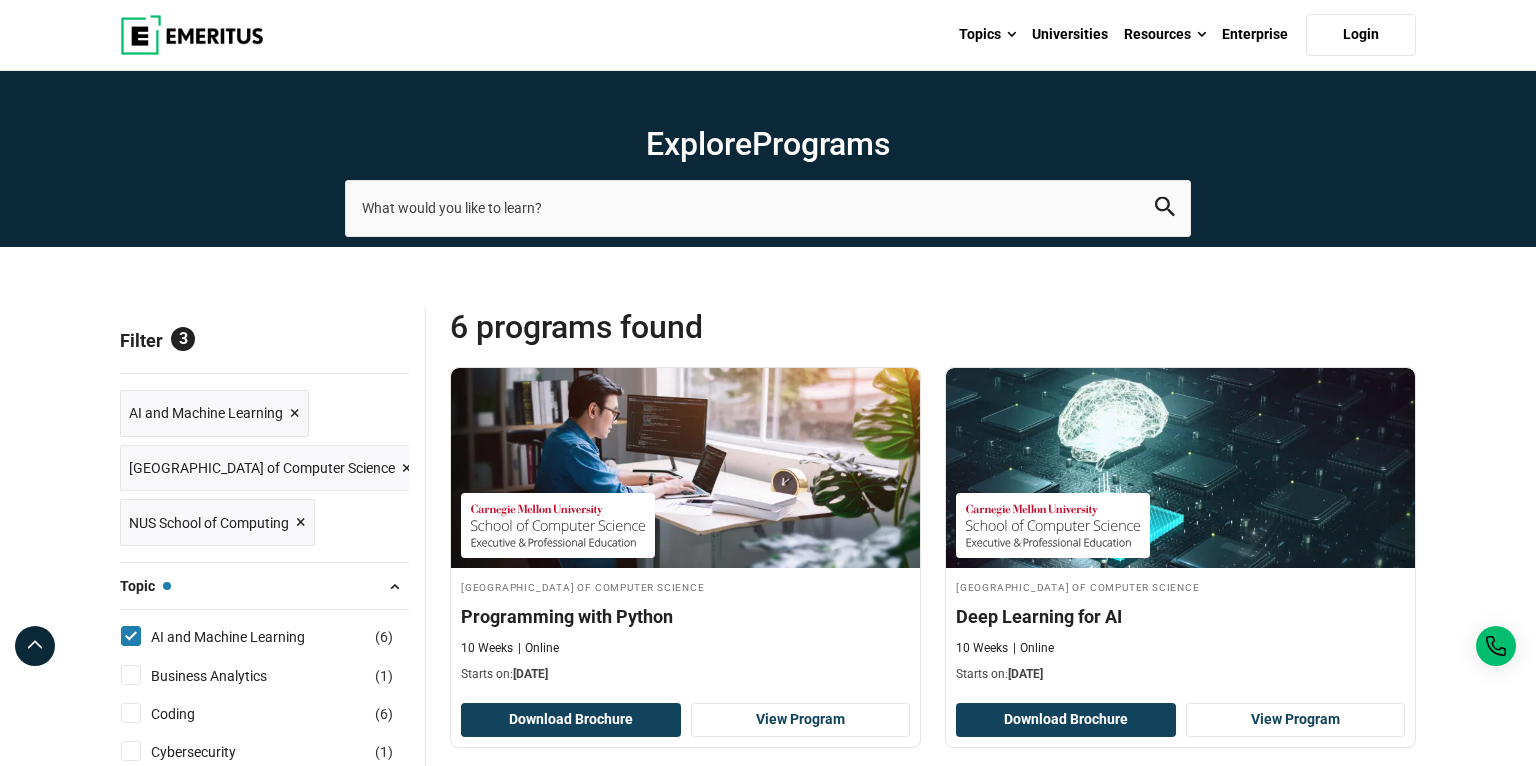 scroll, scrollTop: 0, scrollLeft: 0, axis: both 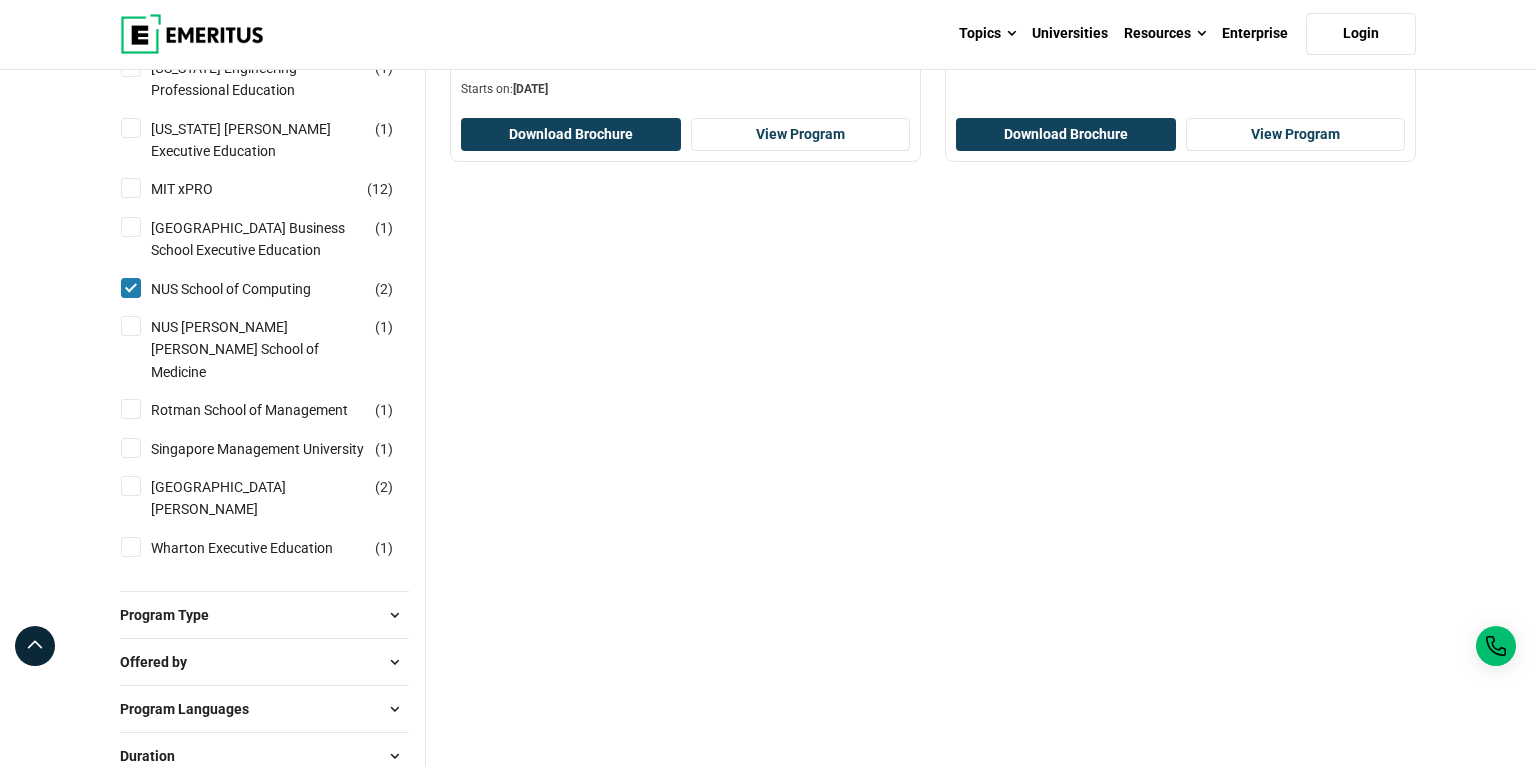 click on "Singapore Management University   ( 1 )" at bounding box center (131, 448) 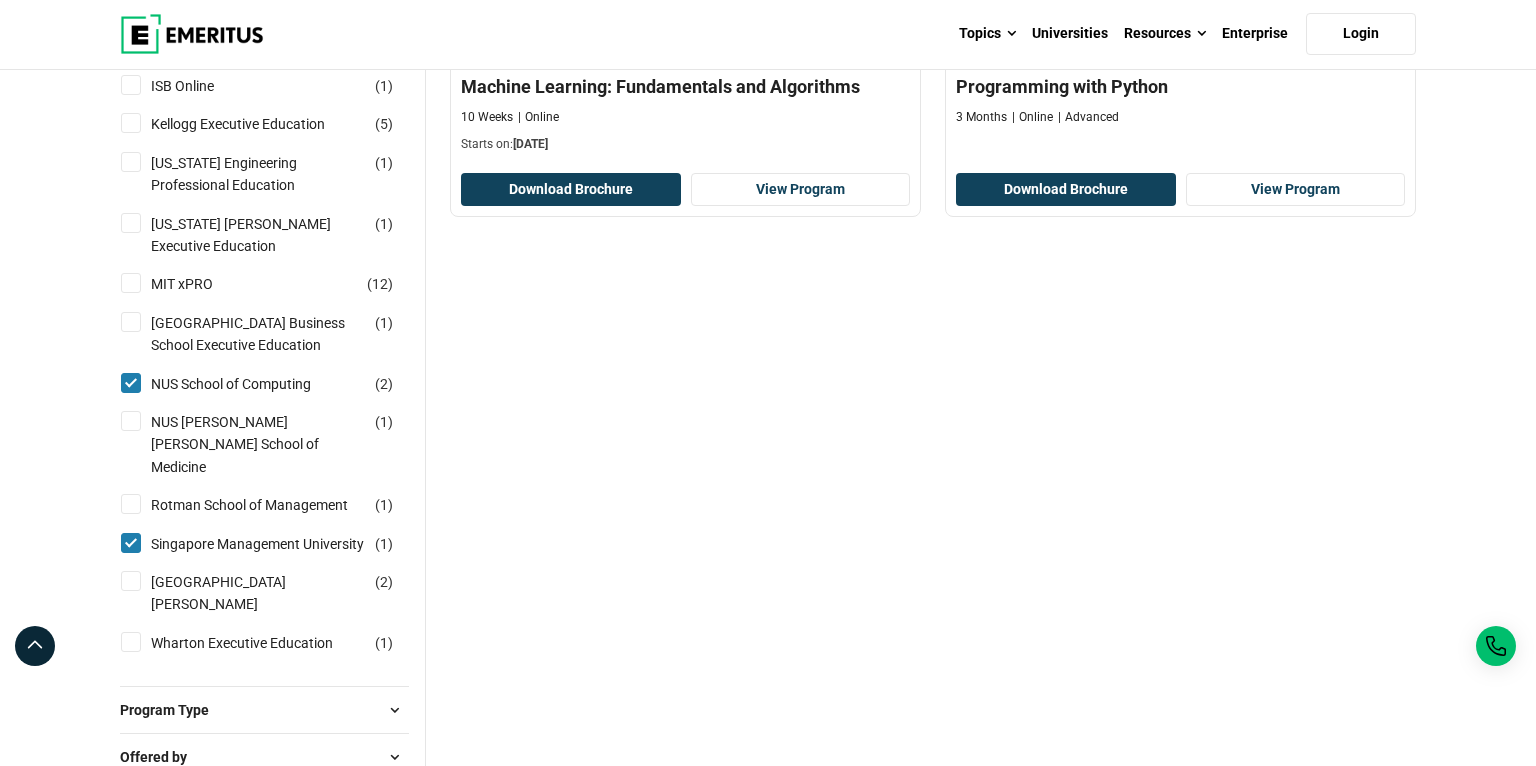scroll, scrollTop: 1272, scrollLeft: 0, axis: vertical 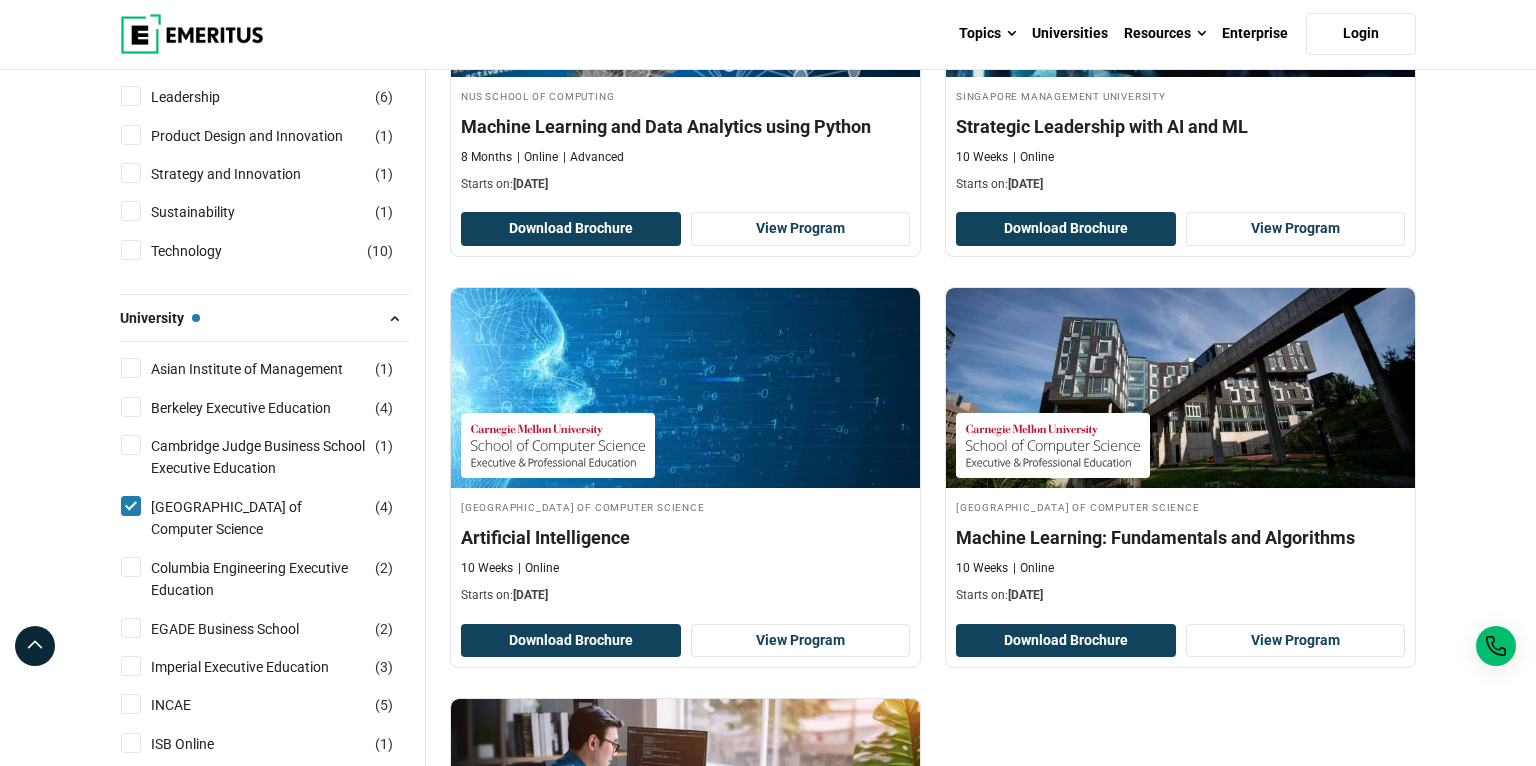 click on "Berkeley Executive Education   ( 4 )" at bounding box center [131, 407] 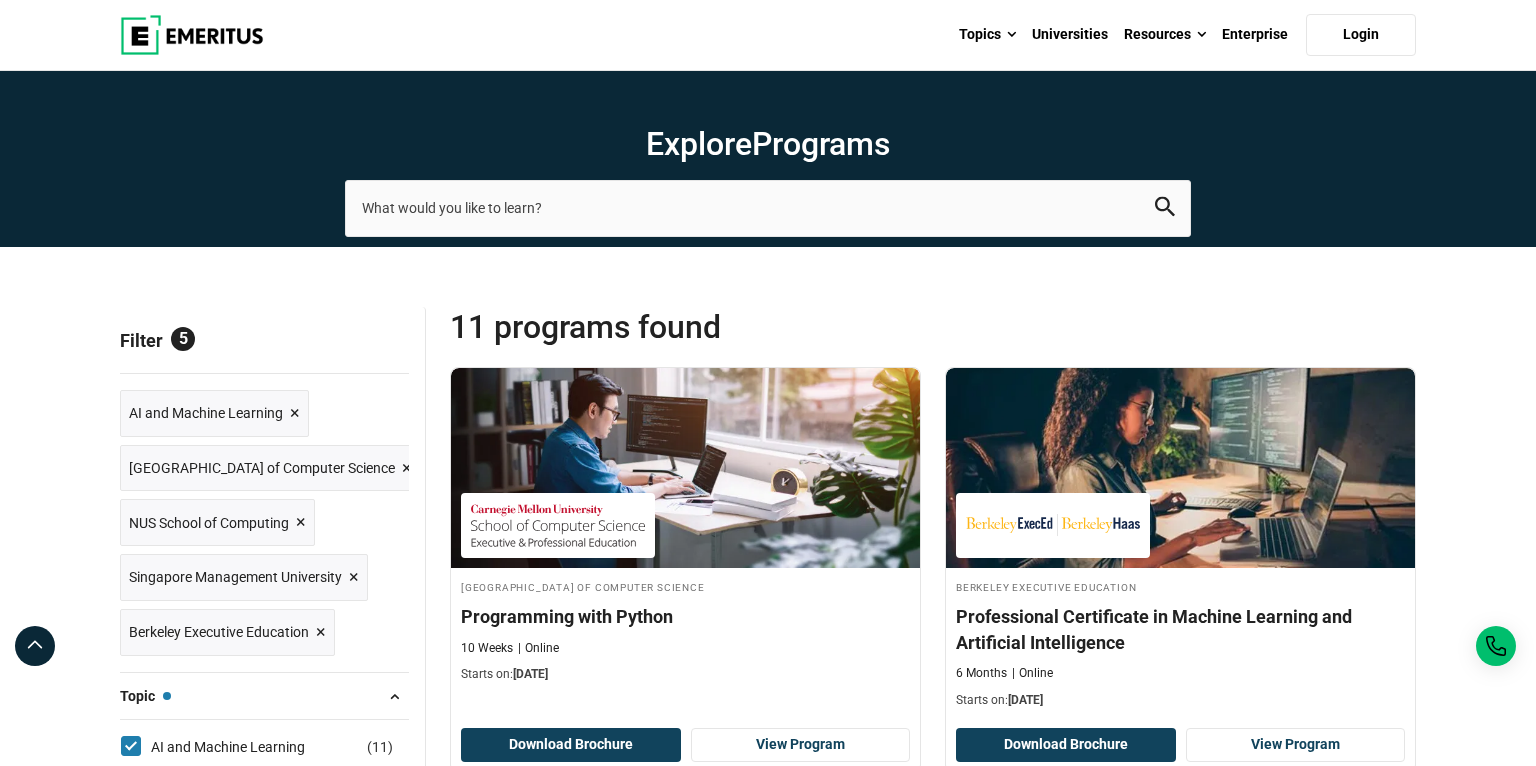 scroll, scrollTop: 0, scrollLeft: 0, axis: both 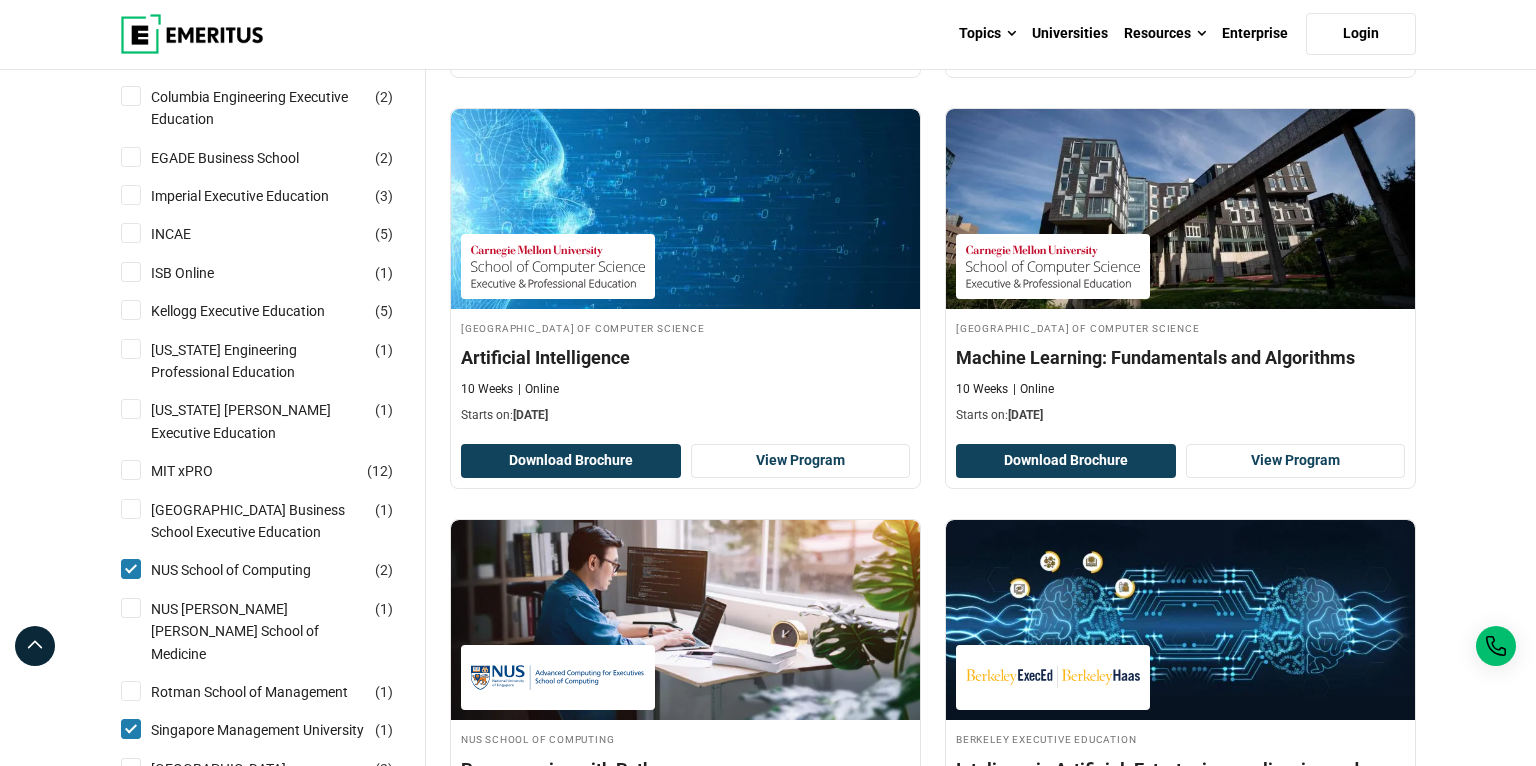 click on "National University of Singapore Business School Executive Education   ( 1 )" at bounding box center [131, 509] 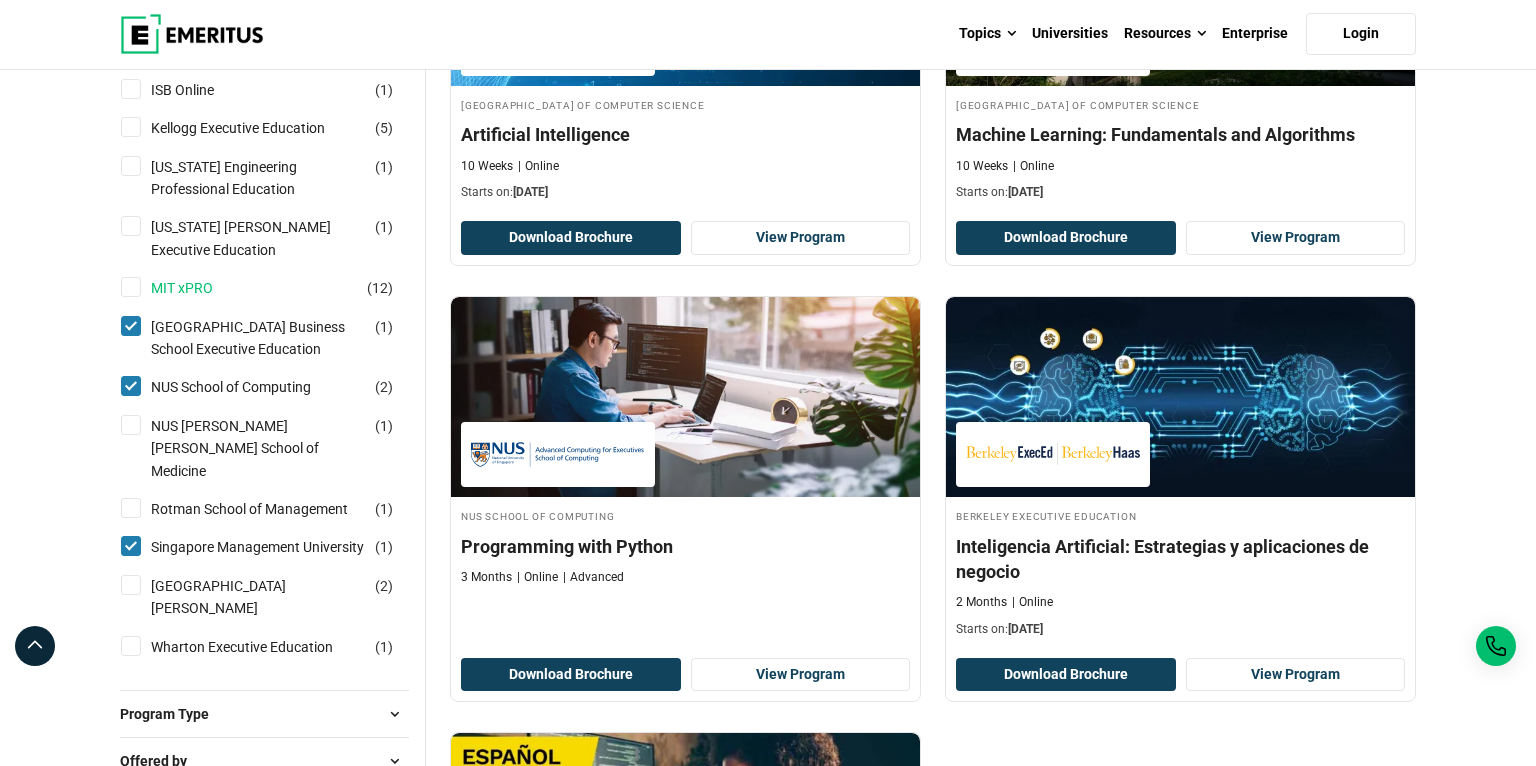scroll, scrollTop: 1807, scrollLeft: 0, axis: vertical 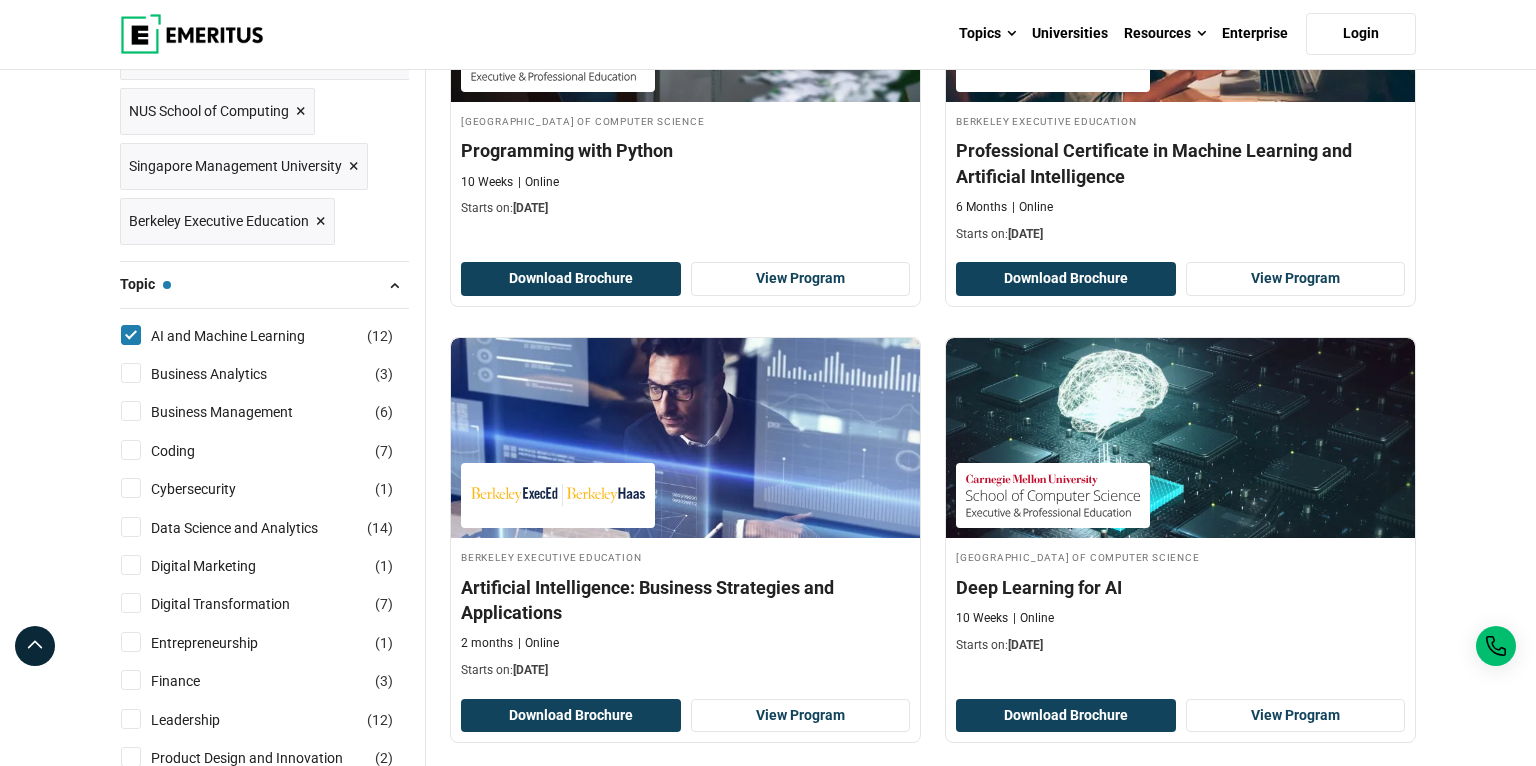click on "AI and Machine Learning   ( 12 )" at bounding box center (131, 335) 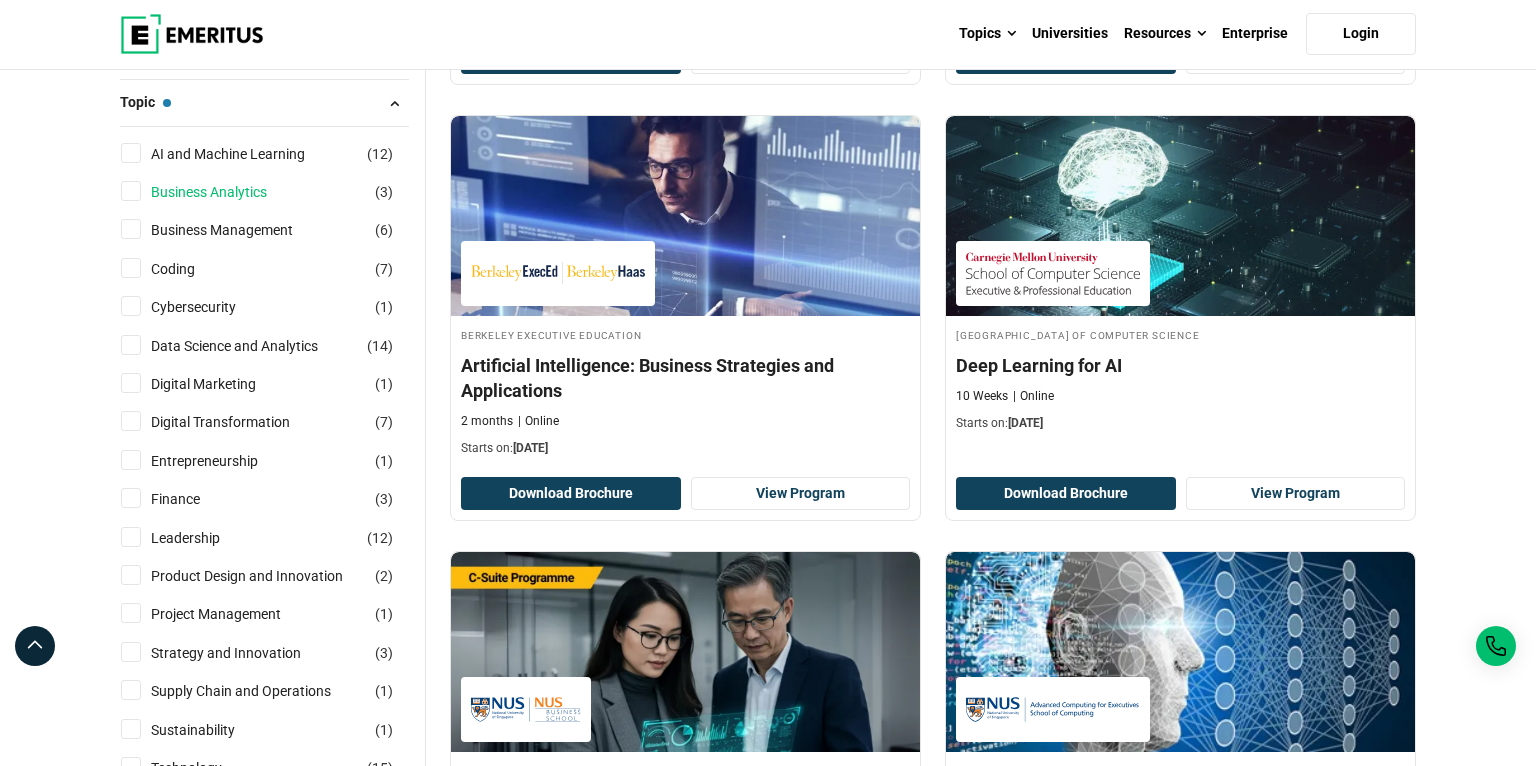 scroll, scrollTop: 669, scrollLeft: 0, axis: vertical 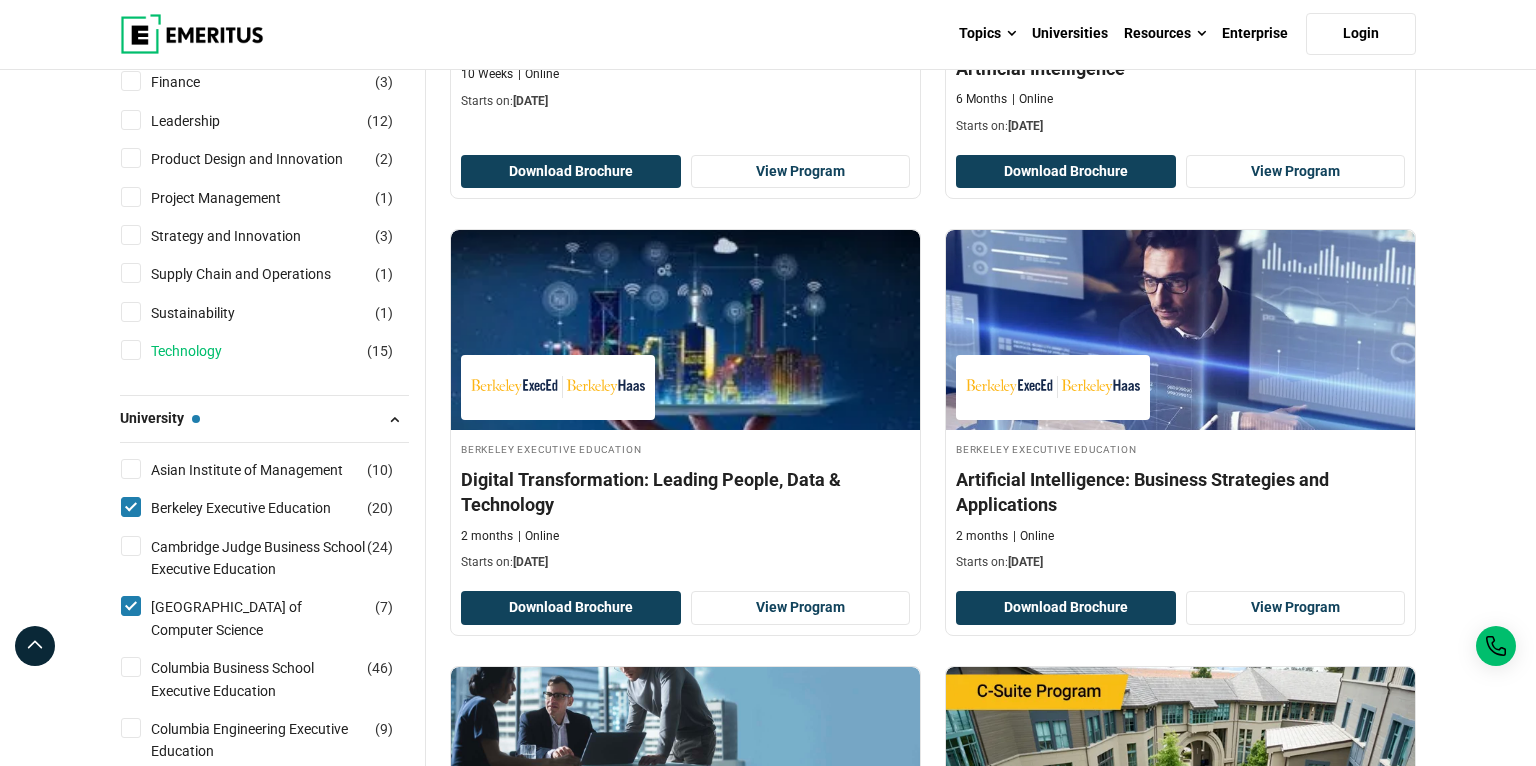click on "Technology" at bounding box center (206, 351) 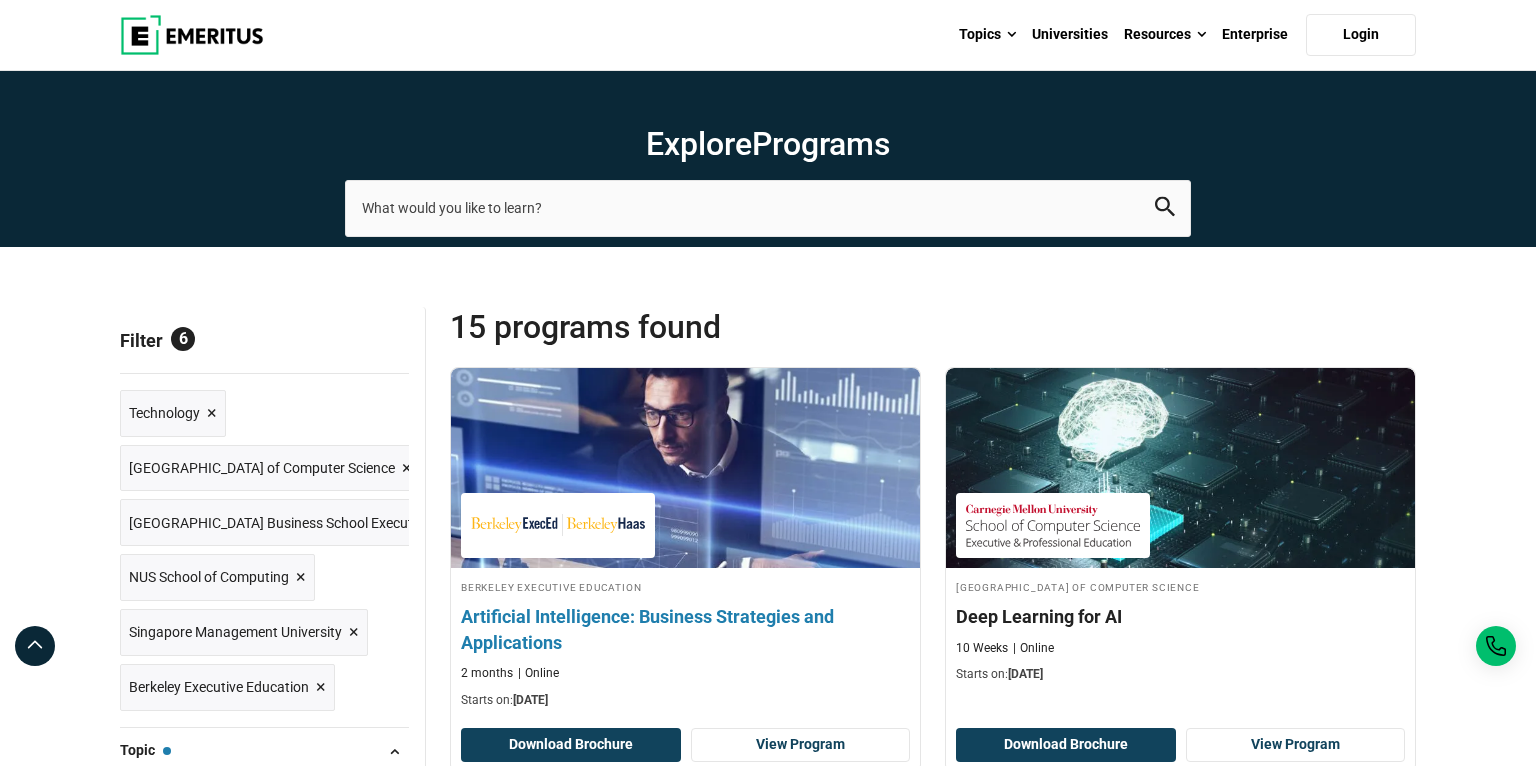 scroll, scrollTop: 0, scrollLeft: 0, axis: both 